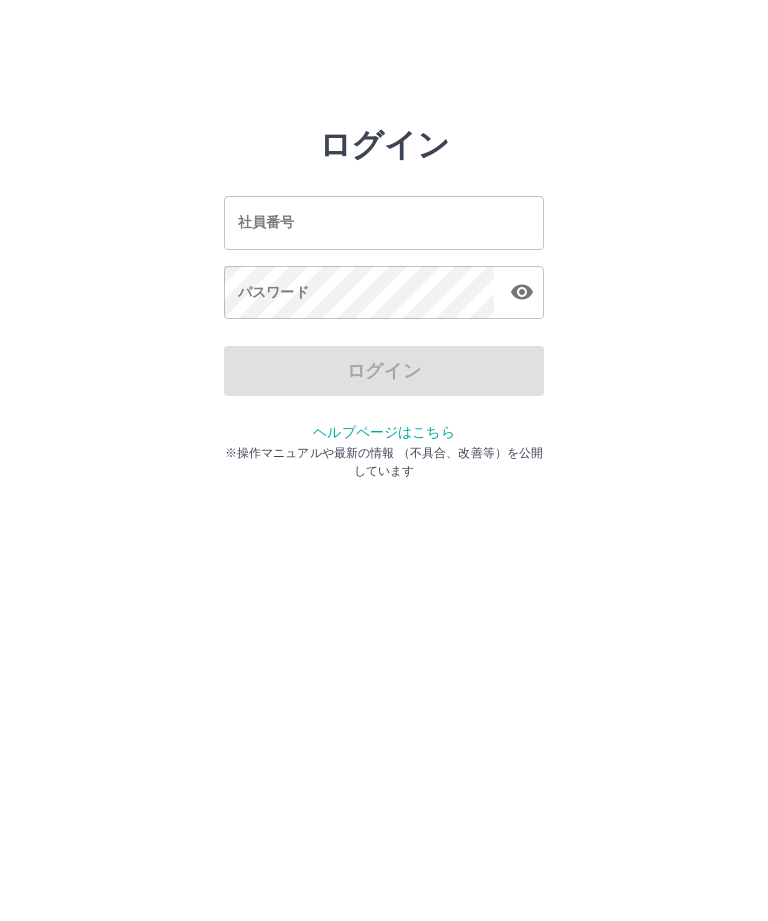 scroll, scrollTop: 0, scrollLeft: 0, axis: both 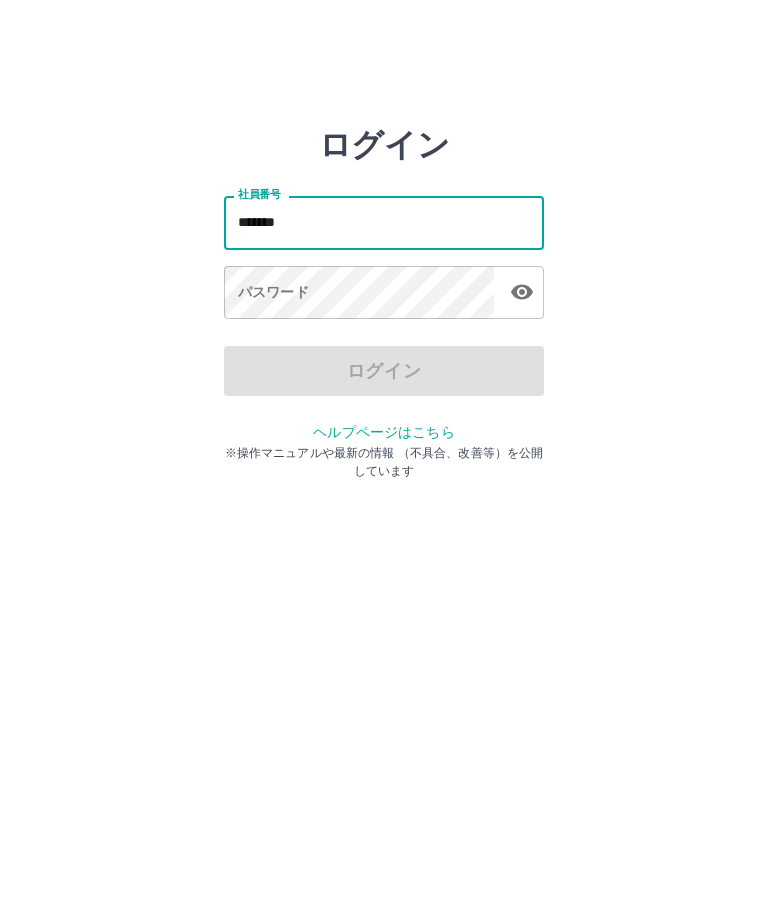 type on "*******" 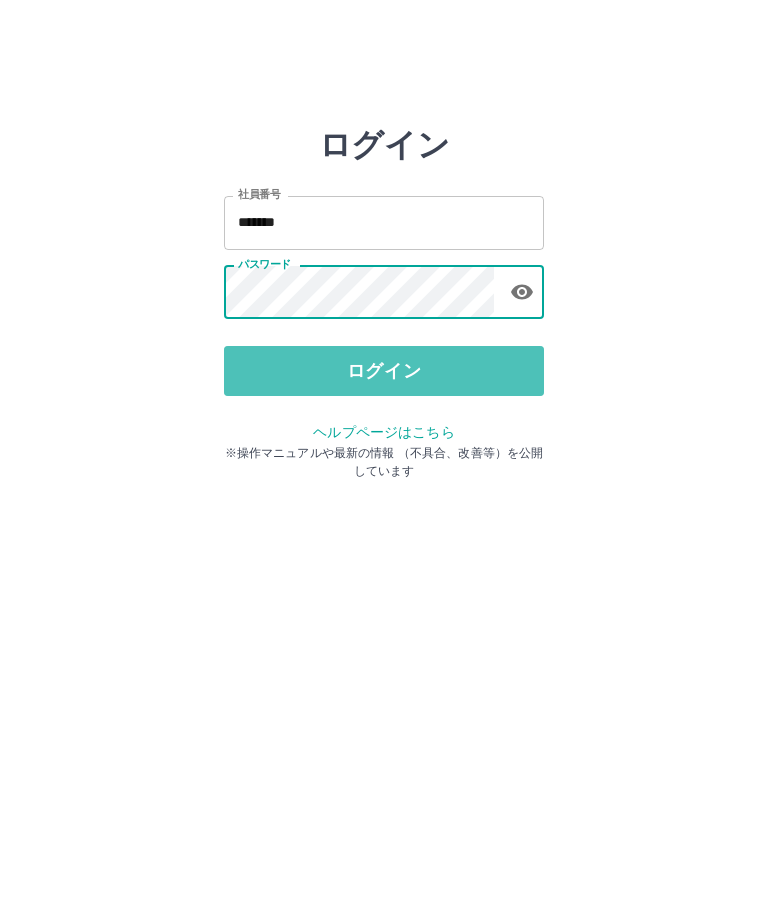 click on "ログイン" at bounding box center (384, 371) 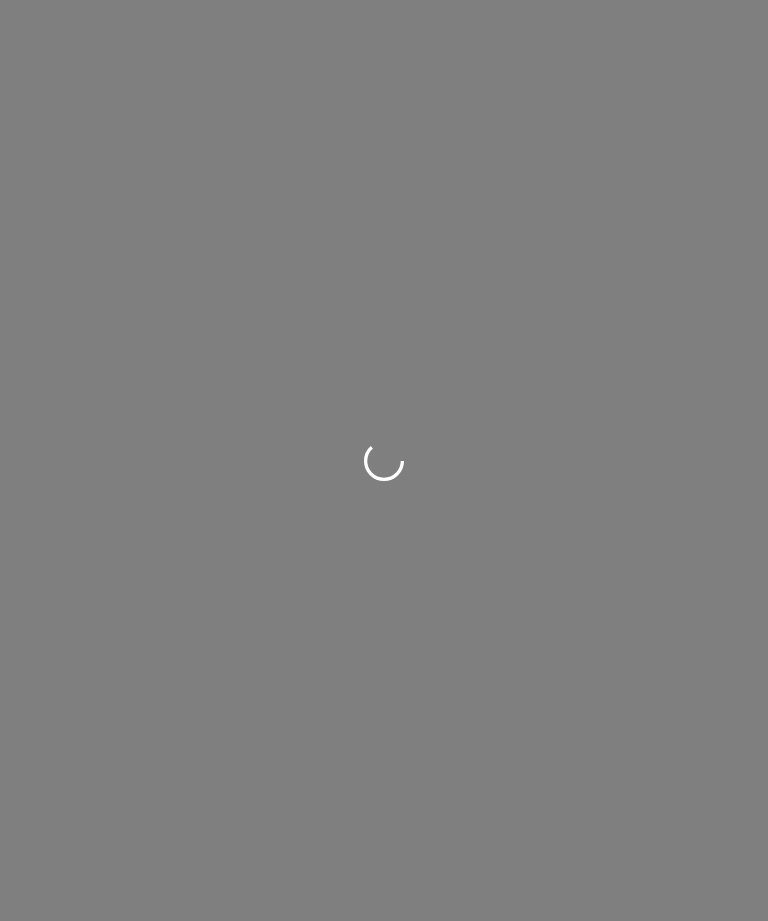 scroll, scrollTop: 0, scrollLeft: 0, axis: both 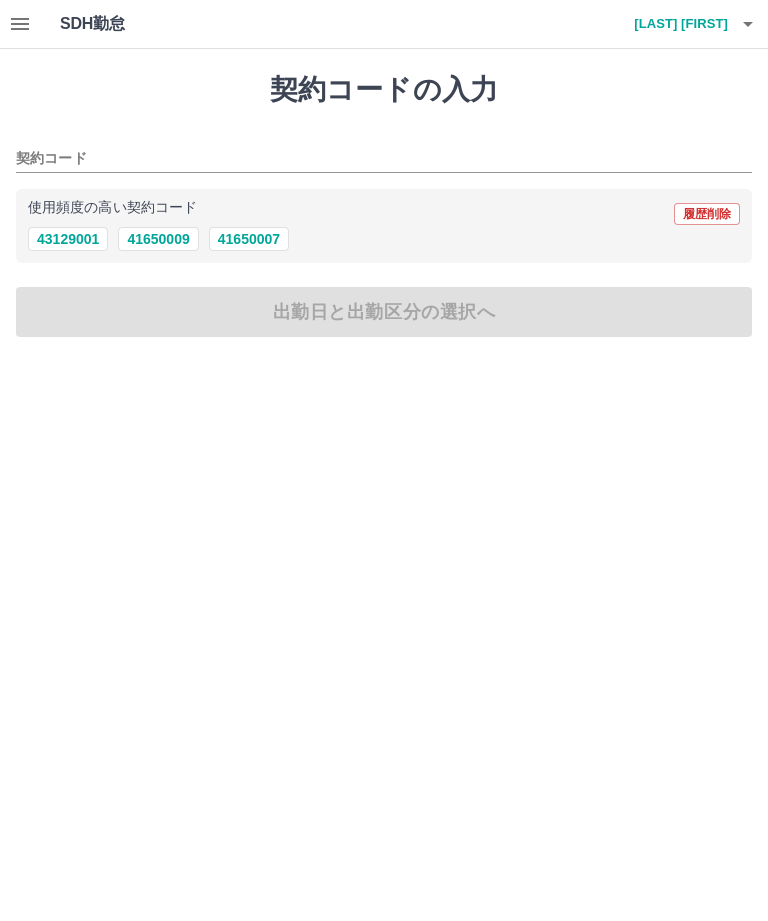 click on "41650007" at bounding box center [249, 239] 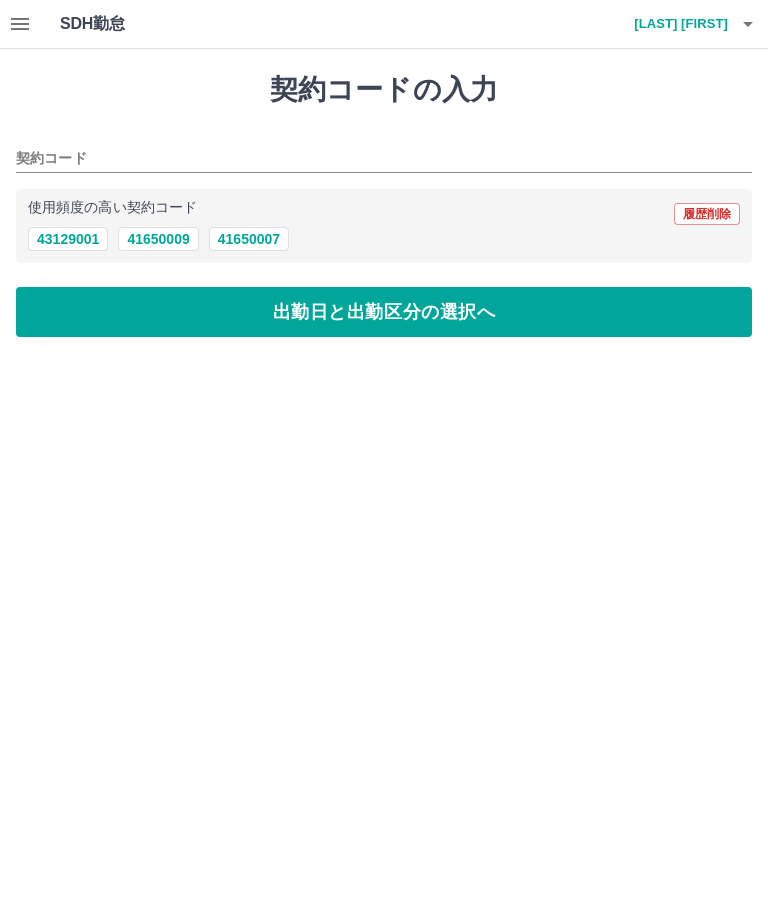 type on "********" 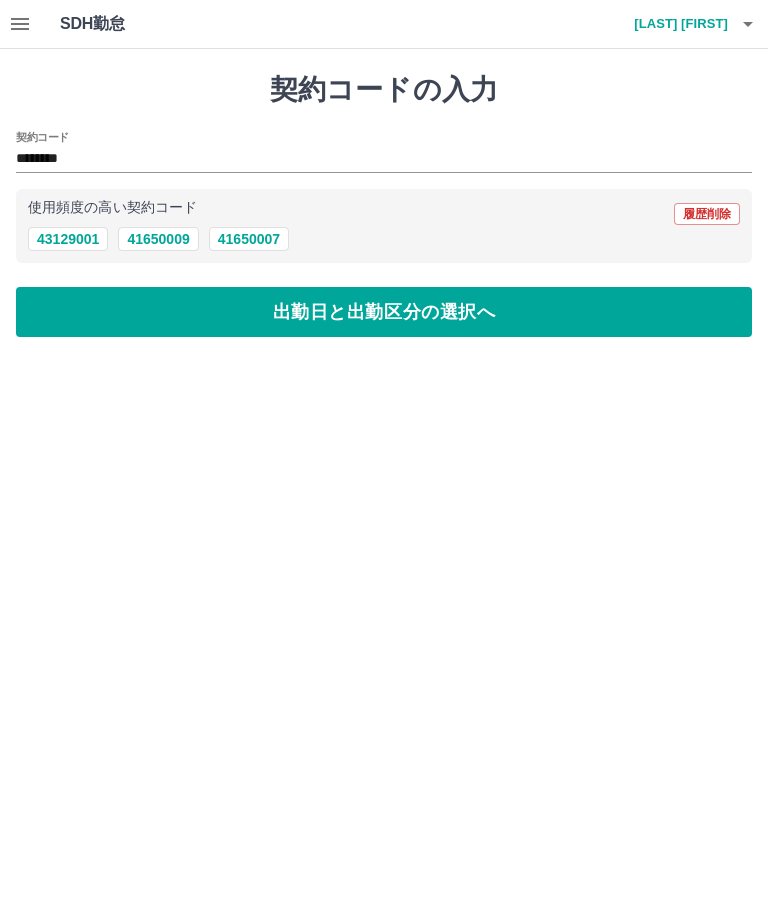 click on "出勤日と出勤区分の選択へ" at bounding box center [384, 312] 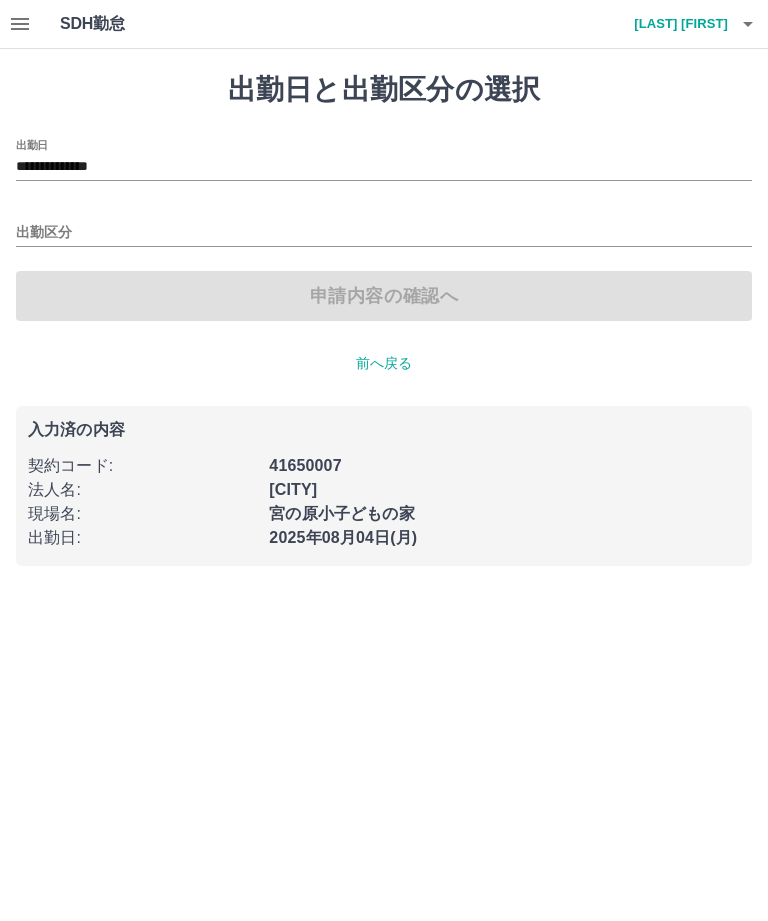 click on "出勤区分" at bounding box center (384, 233) 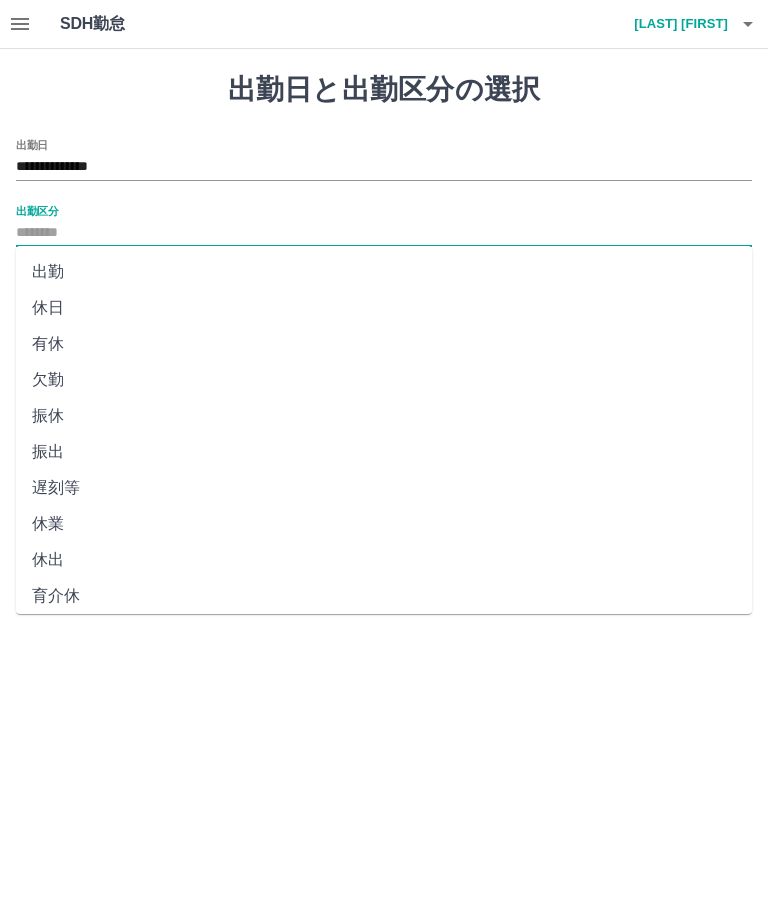 click on "出勤" at bounding box center (384, 272) 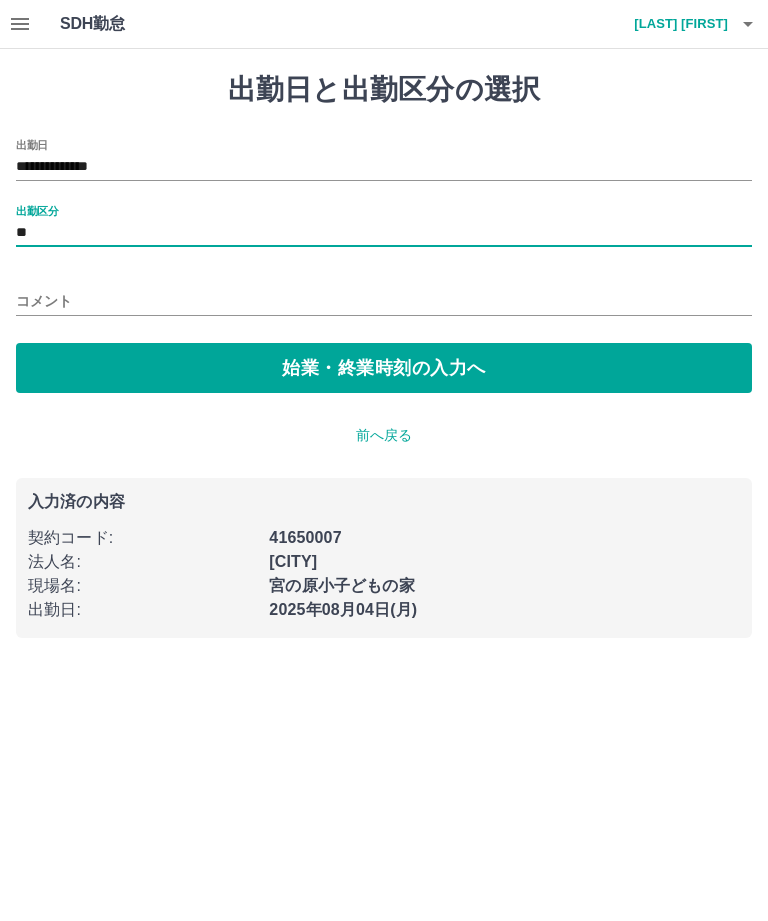 click on "始業・終業時刻の入力へ" at bounding box center (384, 368) 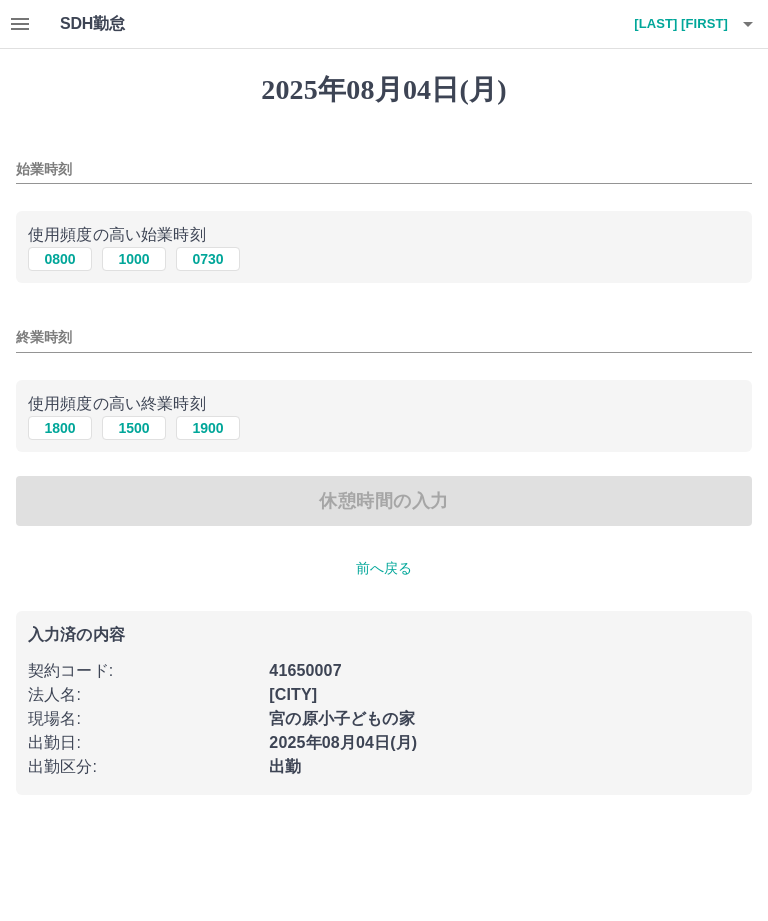 click on "始業時刻" at bounding box center [384, 169] 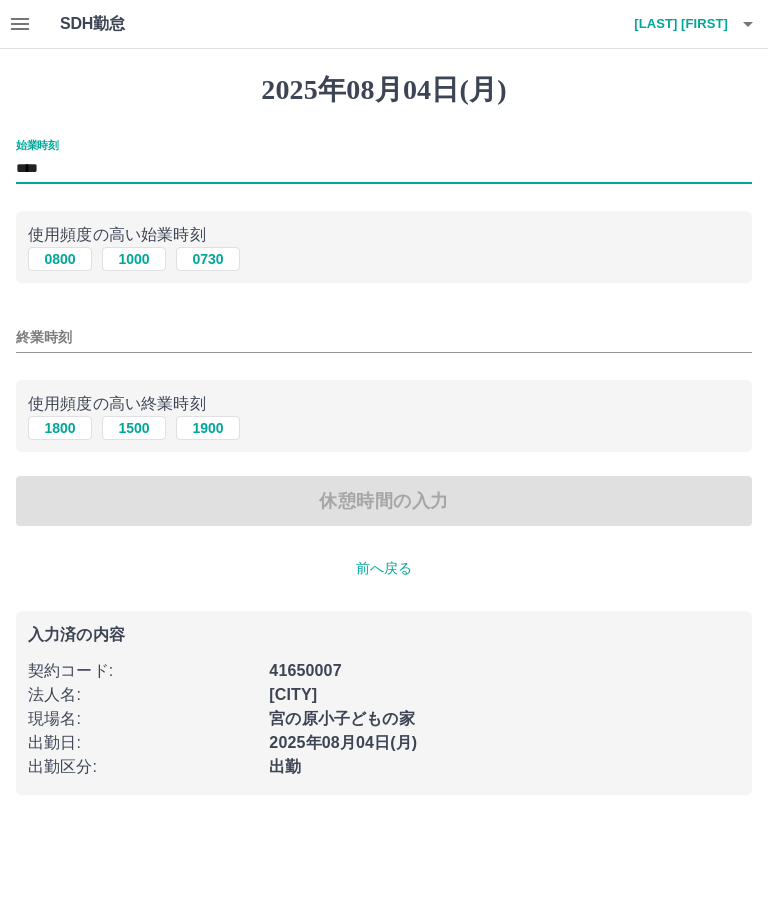 type on "****" 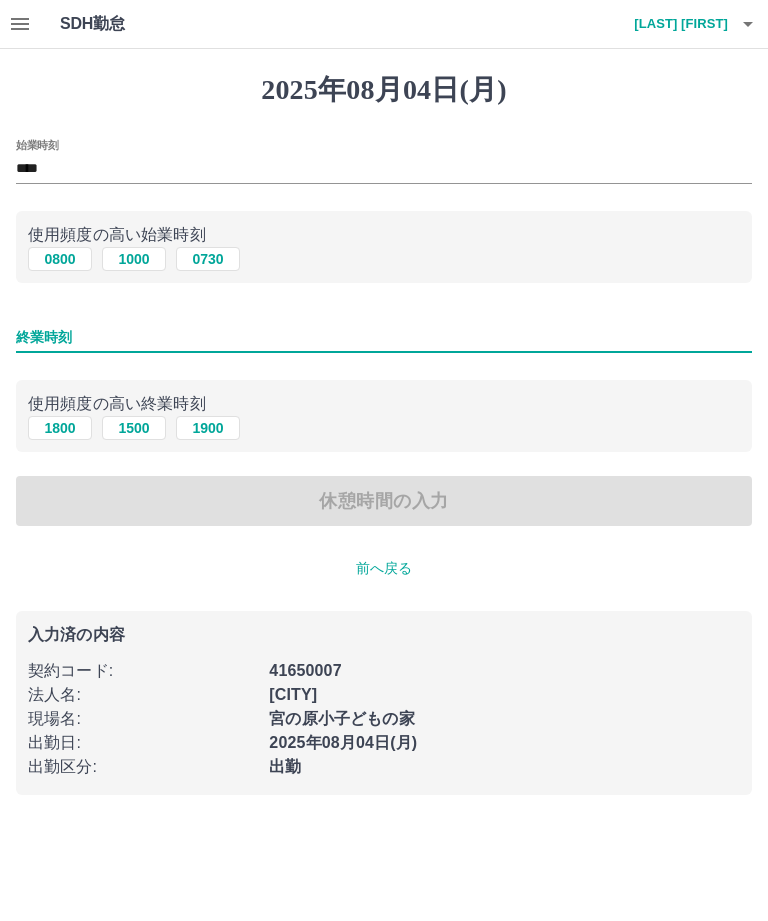 click on "1800" at bounding box center (60, 428) 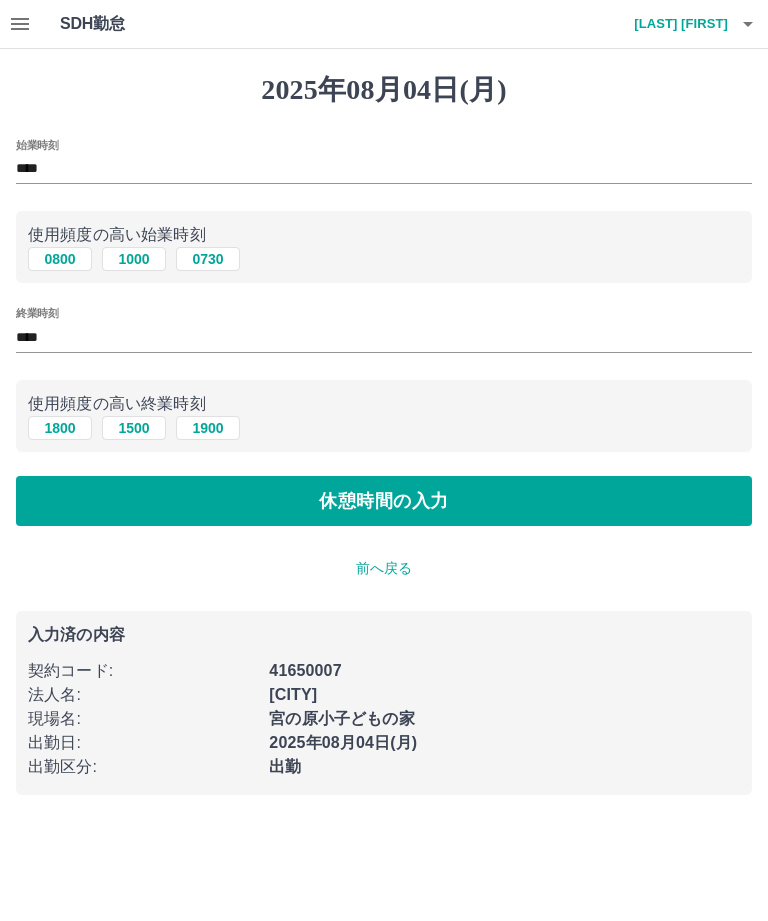 click on "休憩時間の入力" at bounding box center (384, 501) 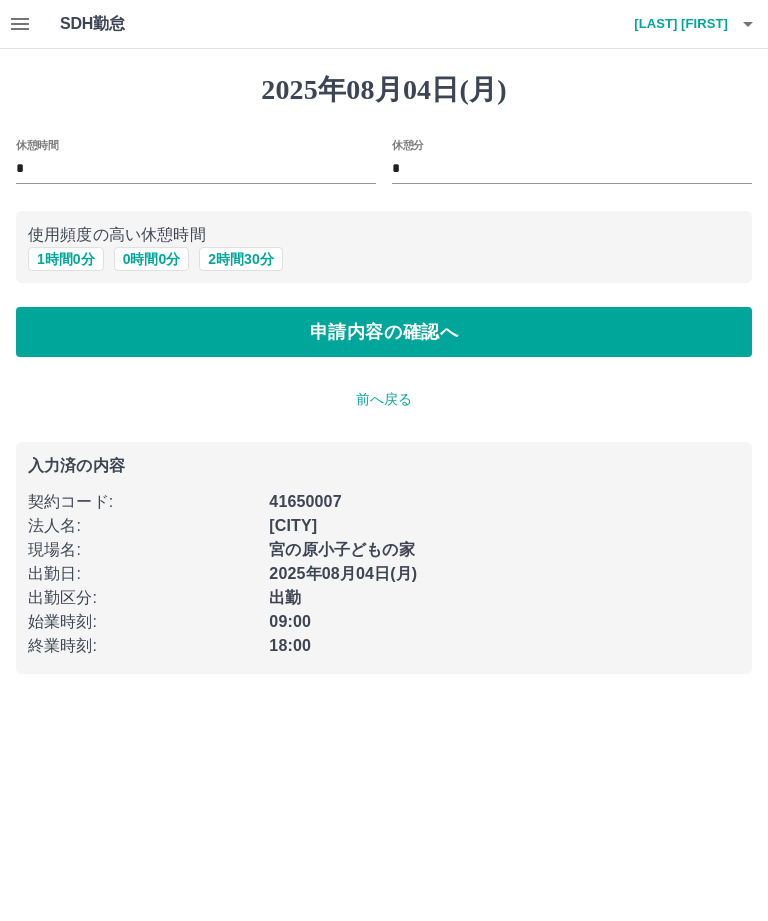 click on "申請内容の確認へ" at bounding box center (384, 332) 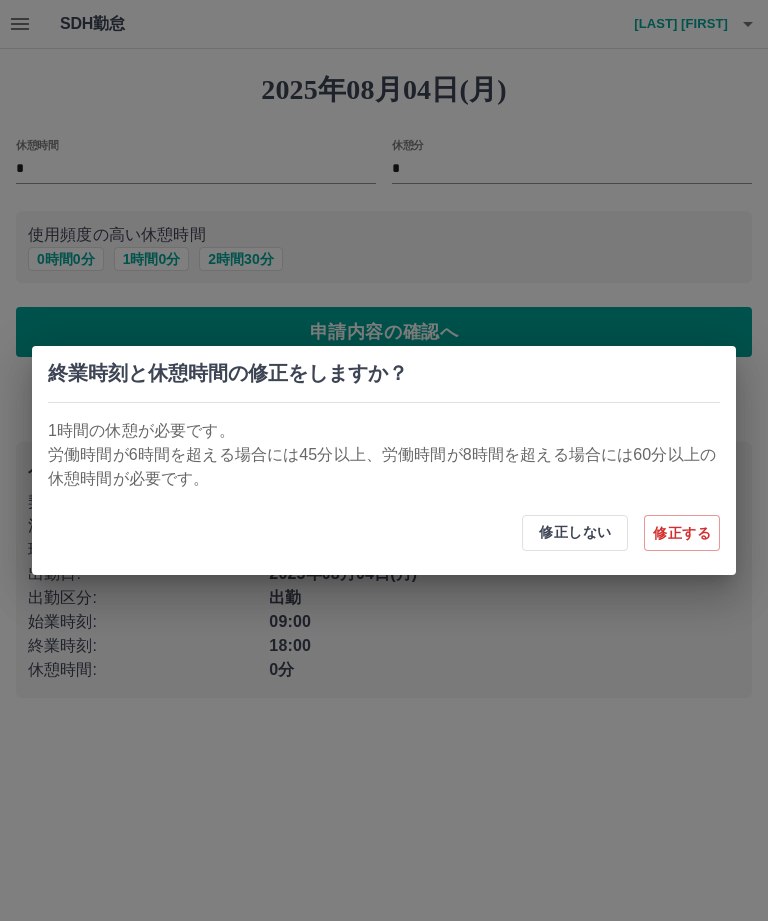 click on "修正する" at bounding box center [682, 533] 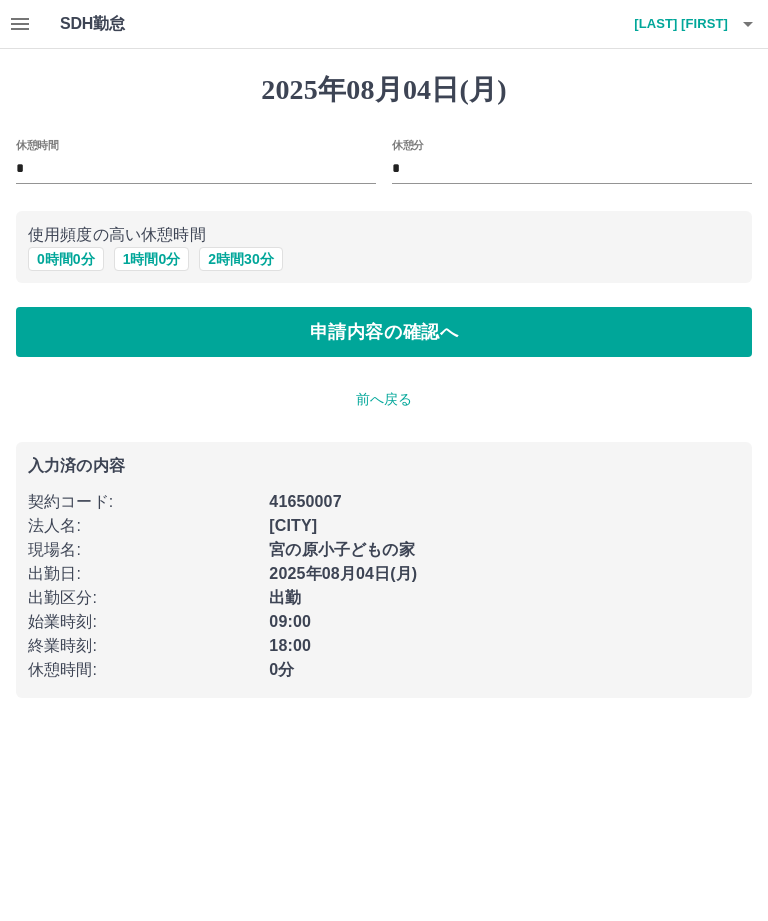 click on "1 時間 0 分" at bounding box center (152, 259) 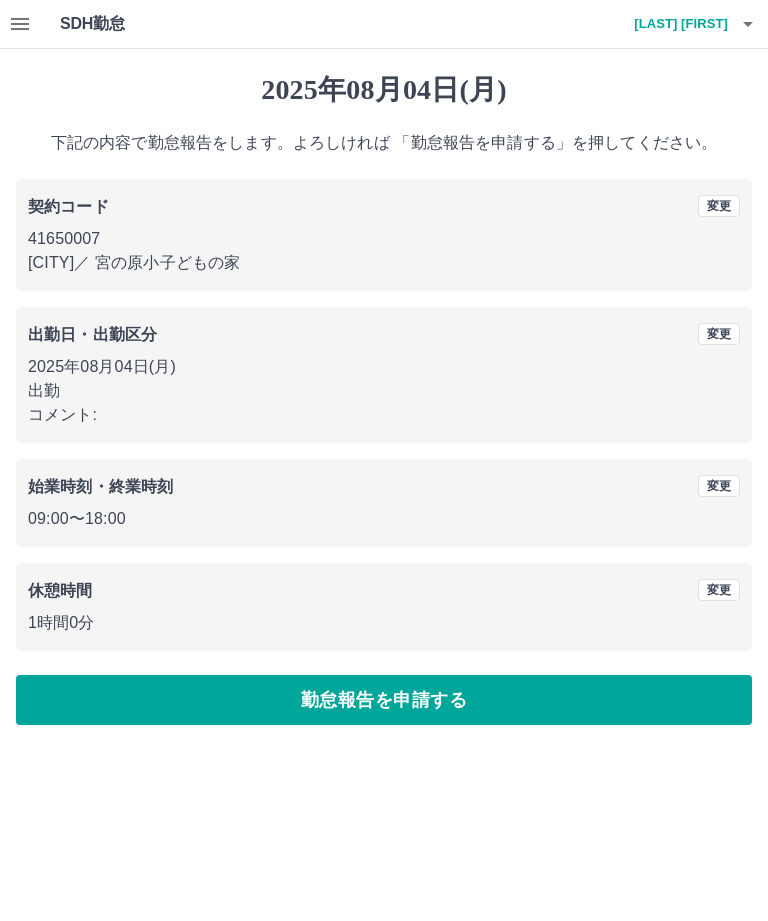 click on "勤怠報告を申請する" at bounding box center (384, 700) 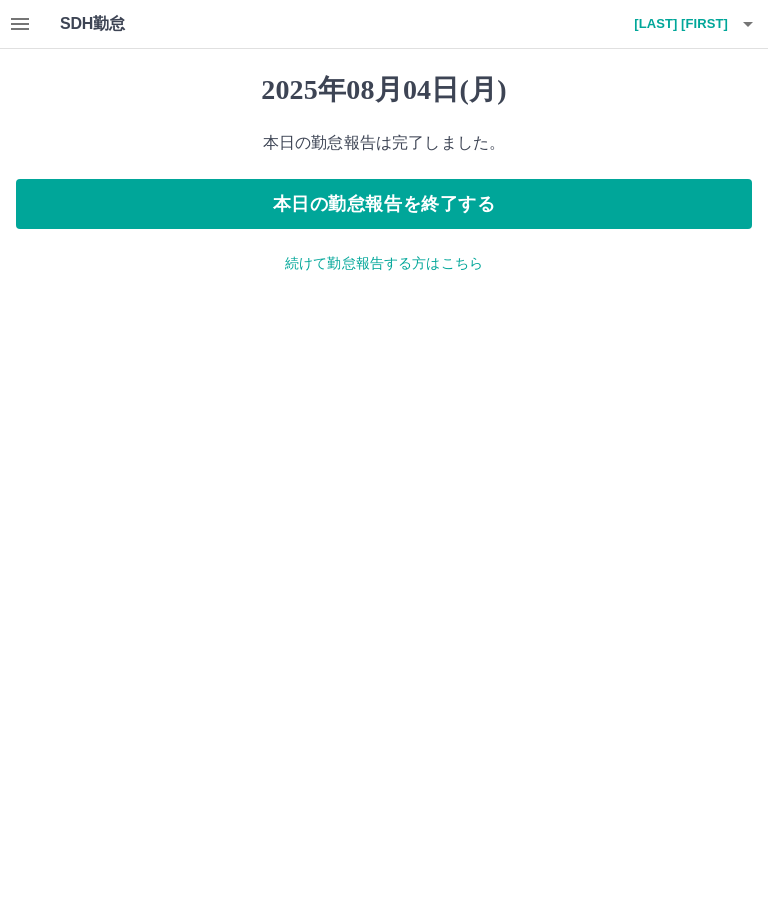 click on "本日の勤怠報告を終了する" at bounding box center (384, 204) 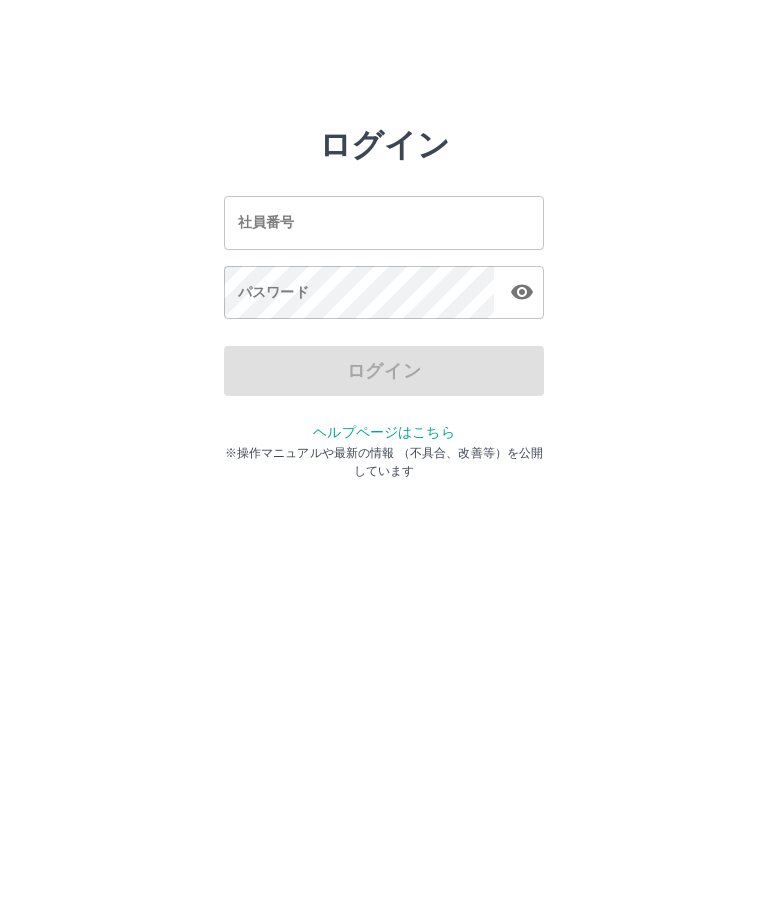 scroll, scrollTop: 0, scrollLeft: 0, axis: both 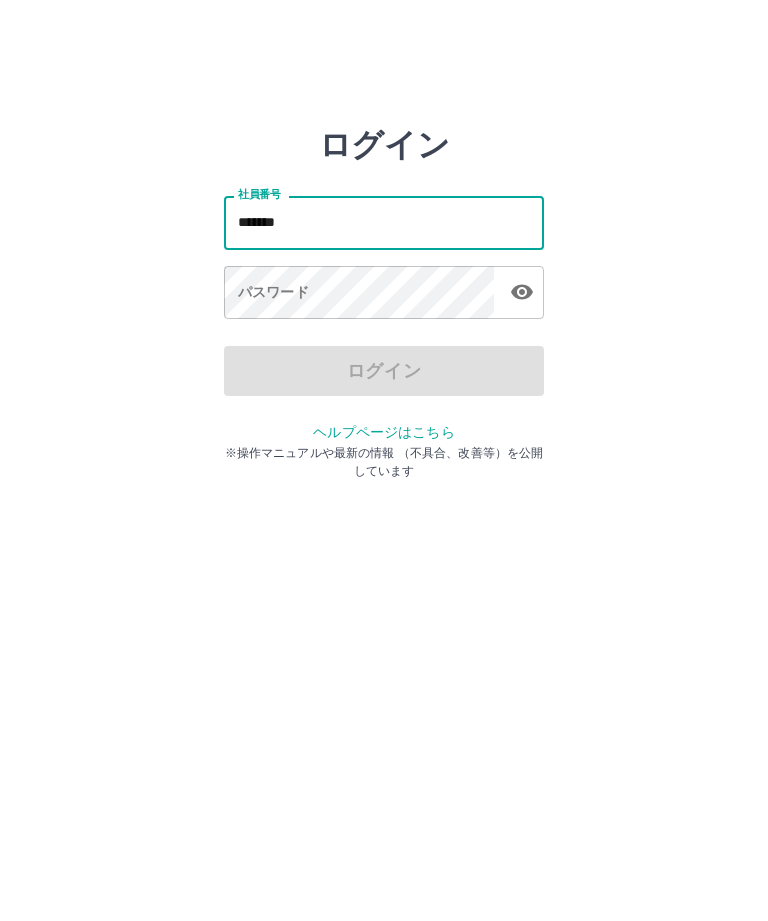 click on "*******" at bounding box center (384, 222) 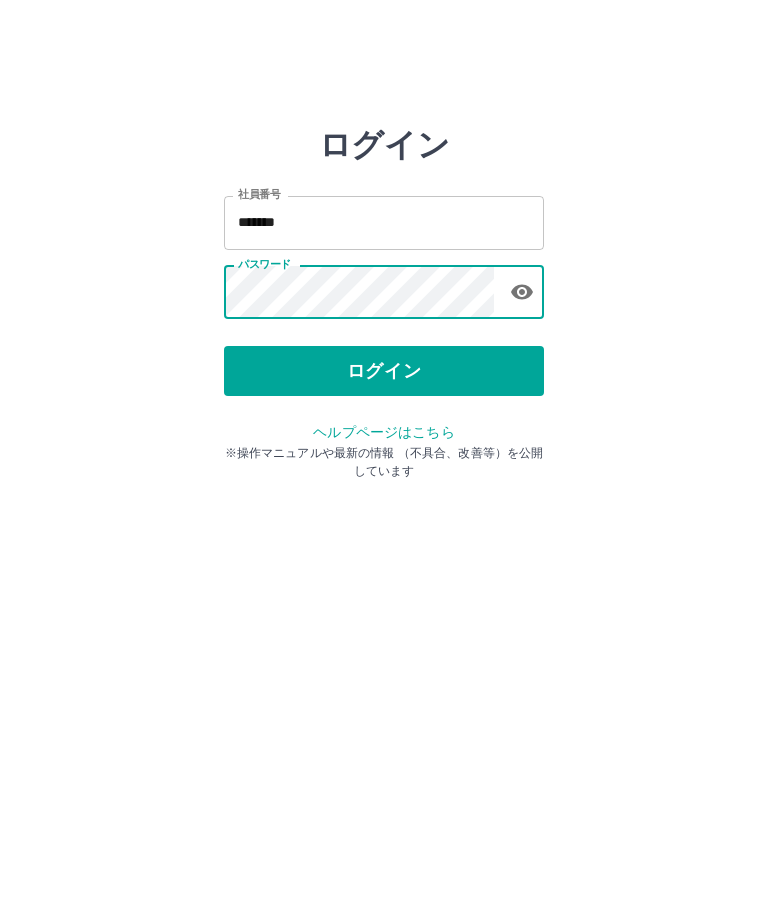 click on "ログイン" at bounding box center (384, 371) 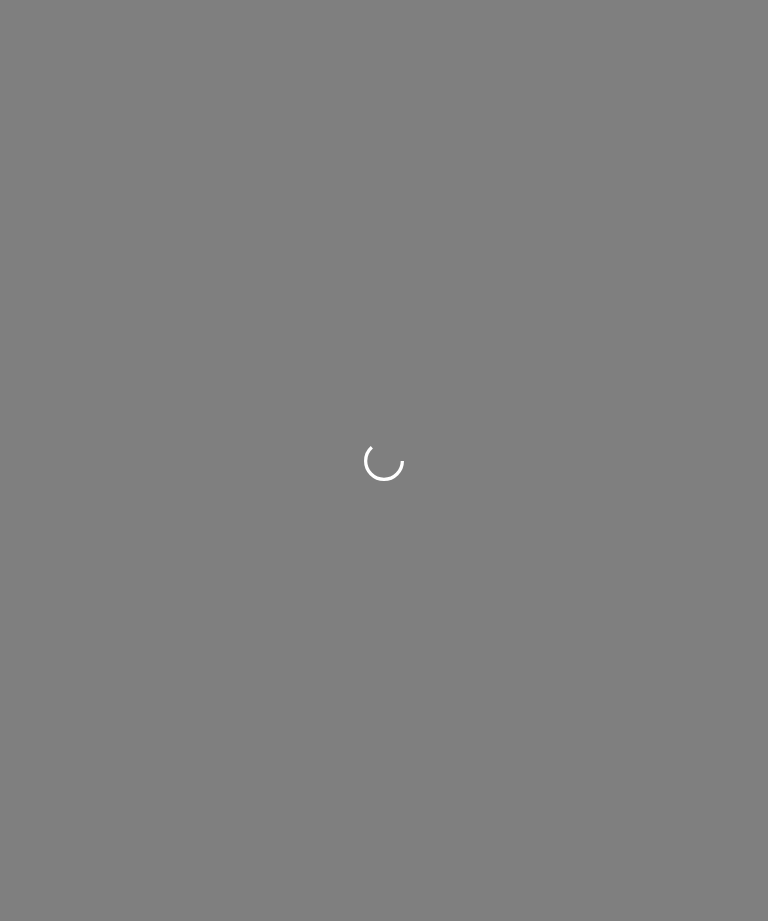 scroll, scrollTop: 0, scrollLeft: 0, axis: both 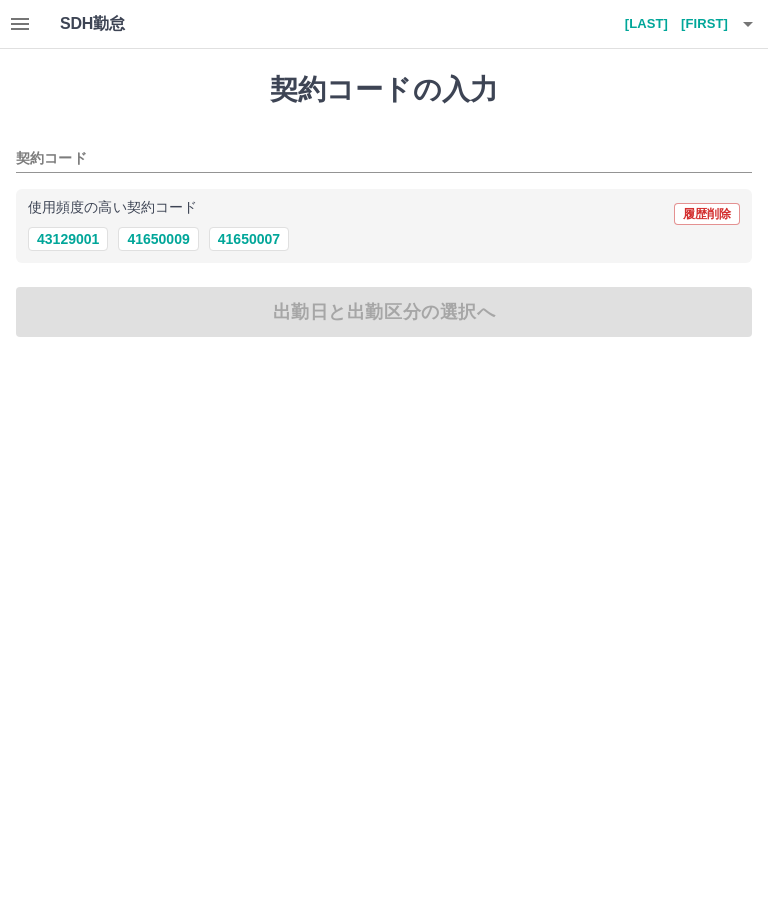 click on "41650007" at bounding box center [249, 239] 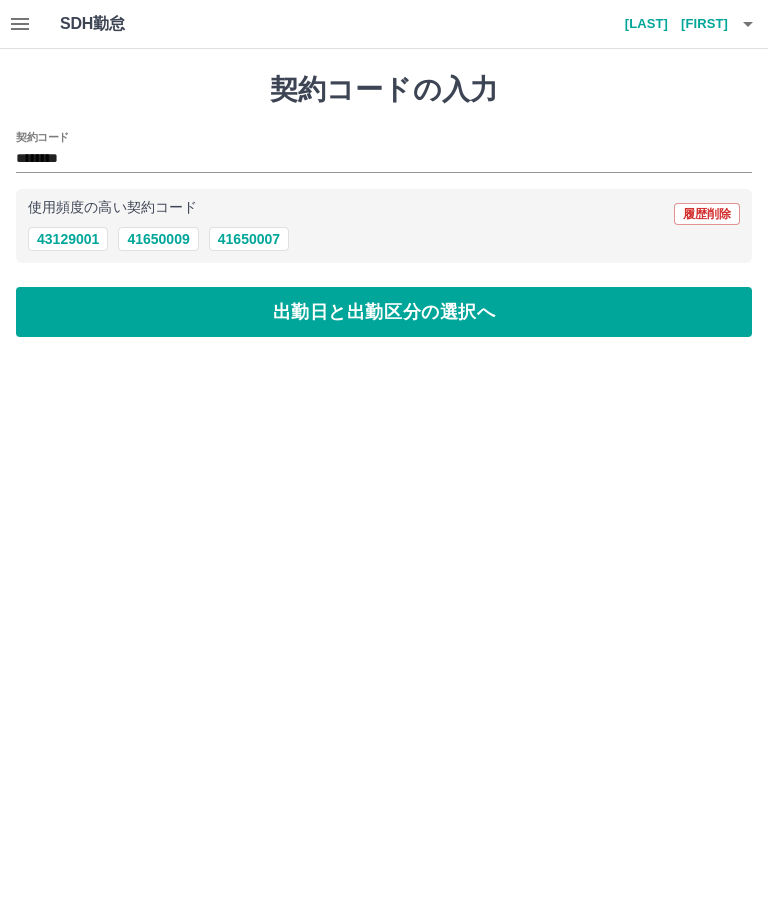 click on "出勤日と出勤区分の選択へ" at bounding box center (384, 312) 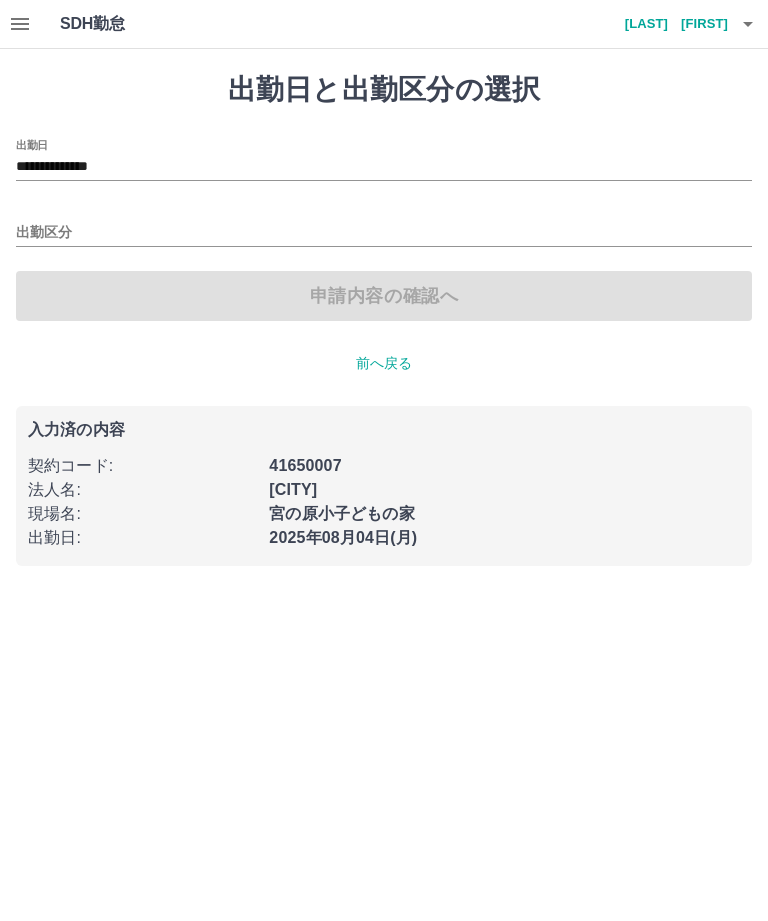 click on "出勤区分" at bounding box center (384, 233) 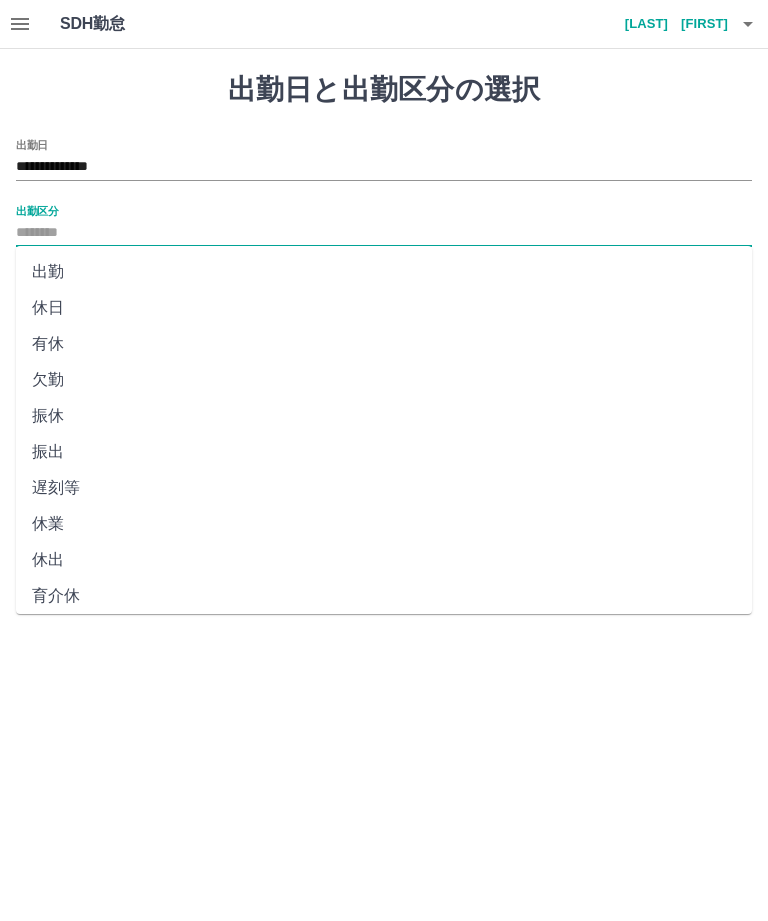 click on "出勤" at bounding box center (384, 272) 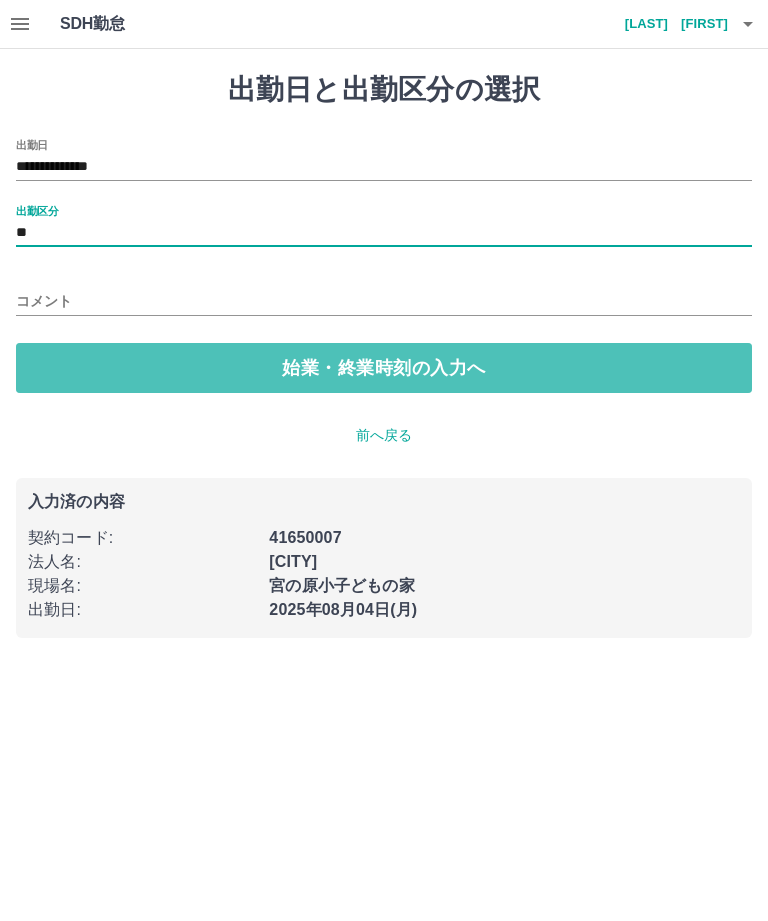 click on "始業・終業時刻の入力へ" at bounding box center [384, 368] 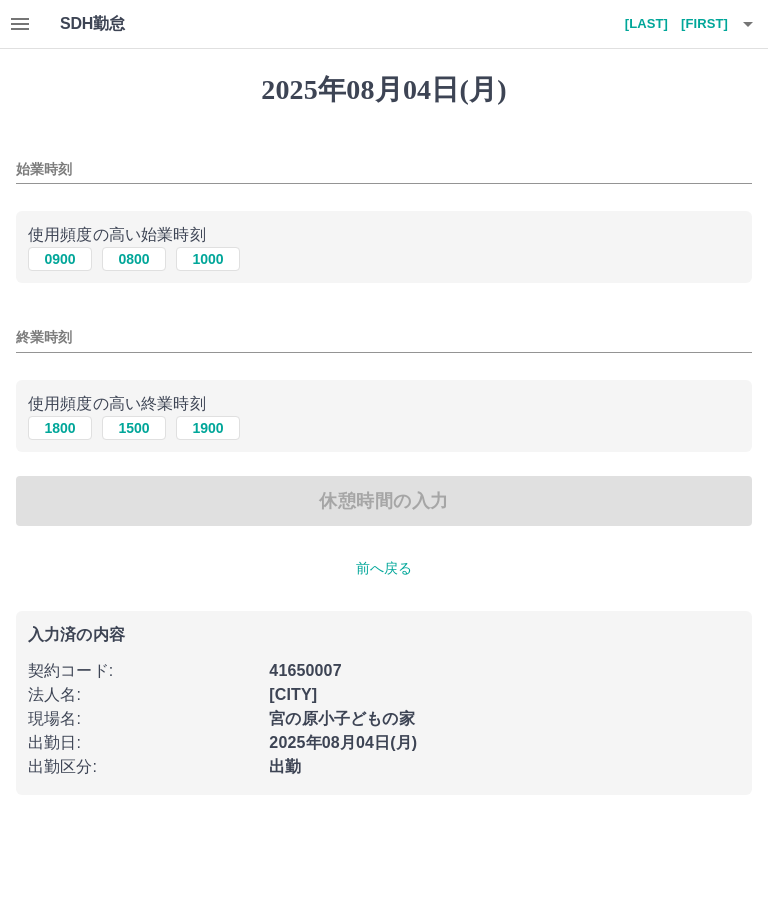 click on "0900" at bounding box center (60, 259) 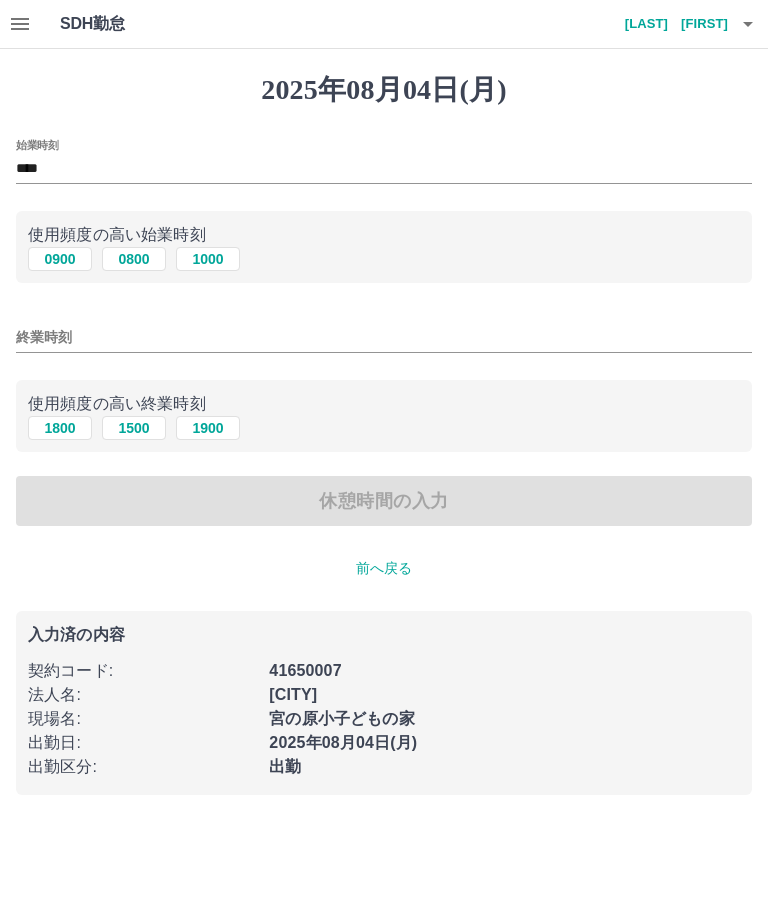 click on "1900" at bounding box center (208, 428) 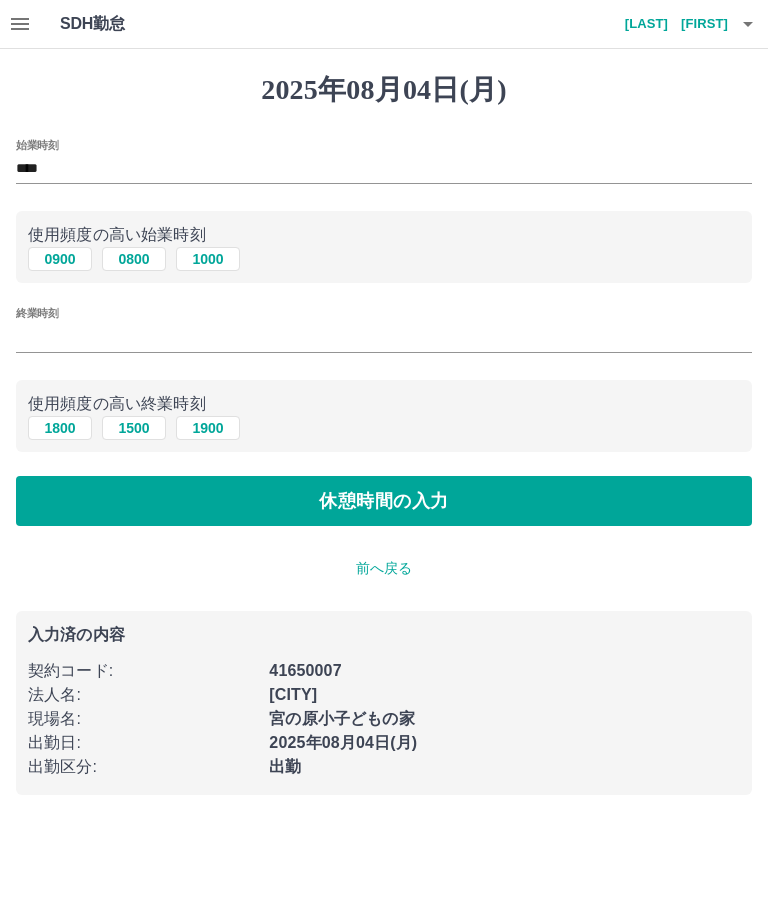 type on "****" 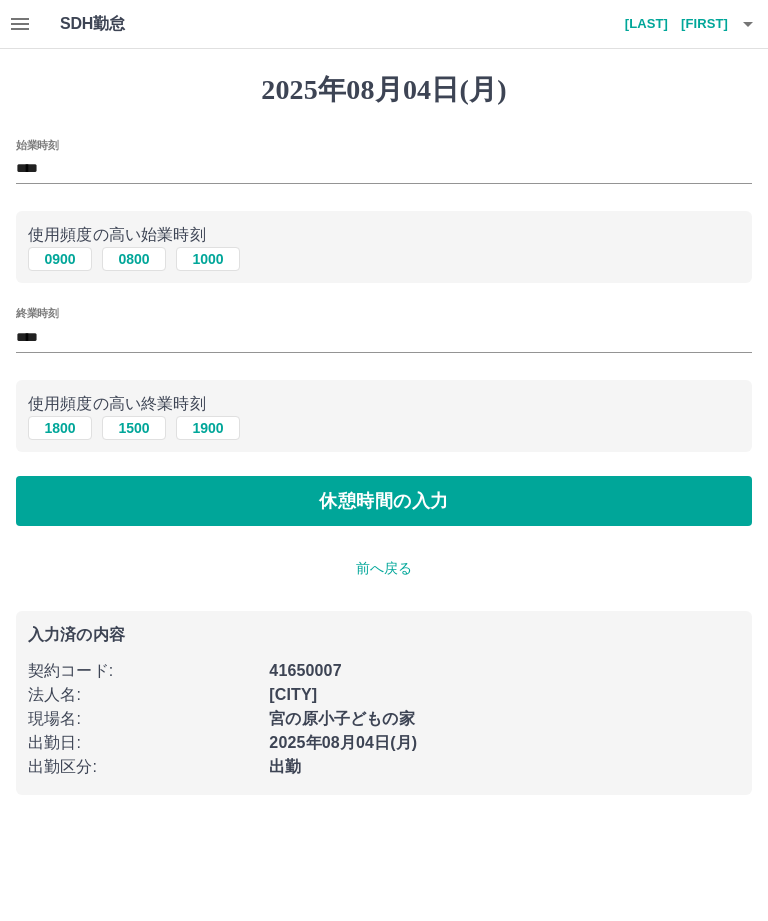 click on "休憩時間の入力" at bounding box center (384, 501) 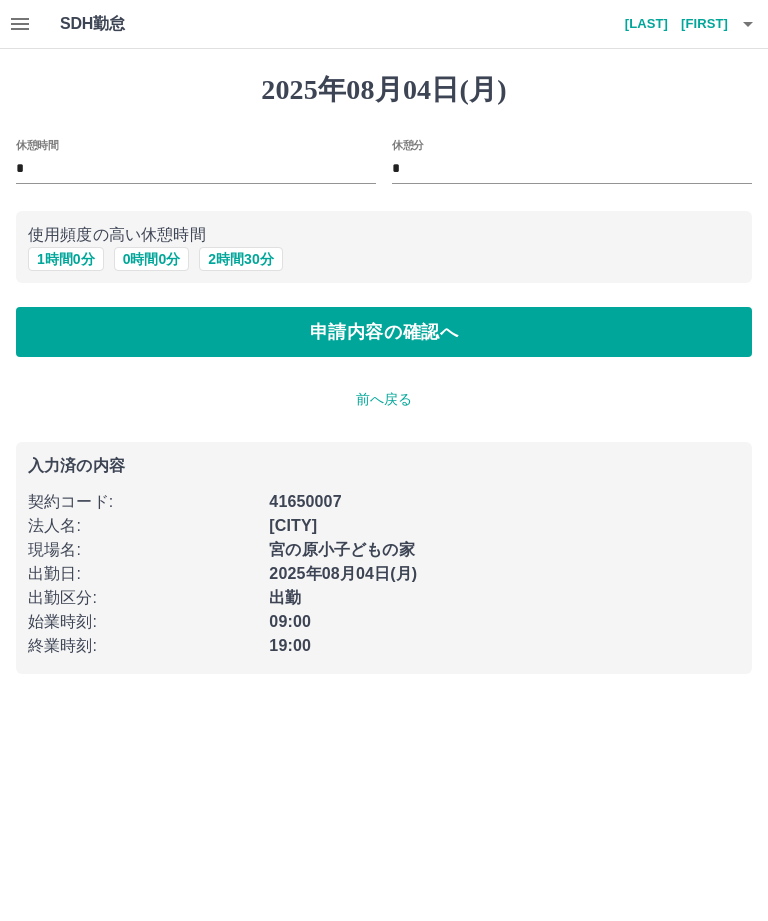 click on "1 時間 0 分" at bounding box center [66, 259] 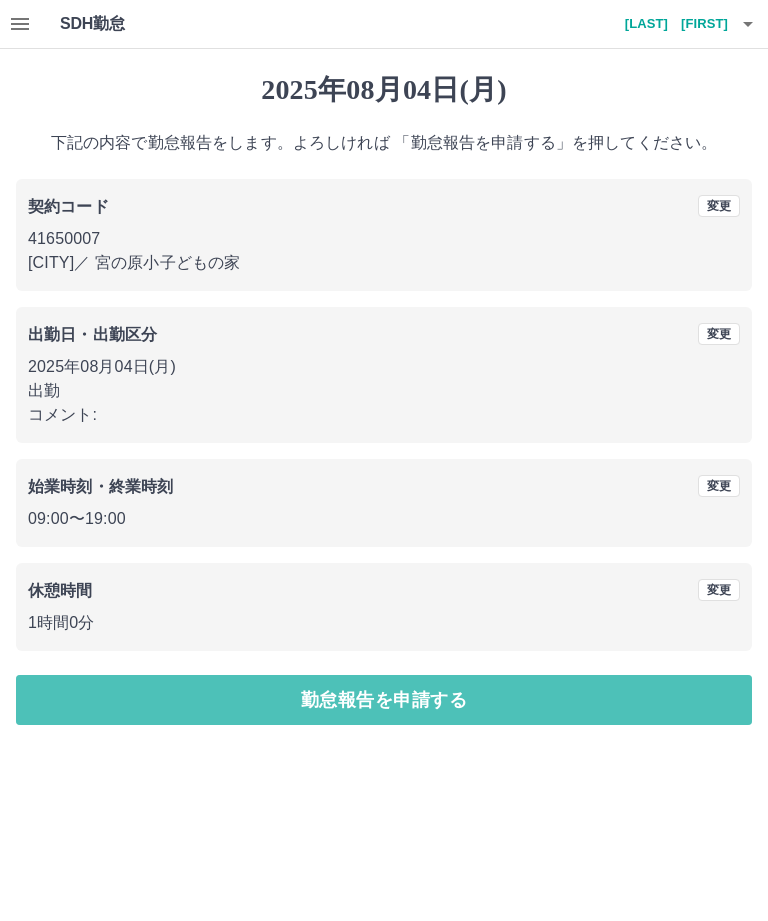 click on "勤怠報告を申請する" at bounding box center [384, 700] 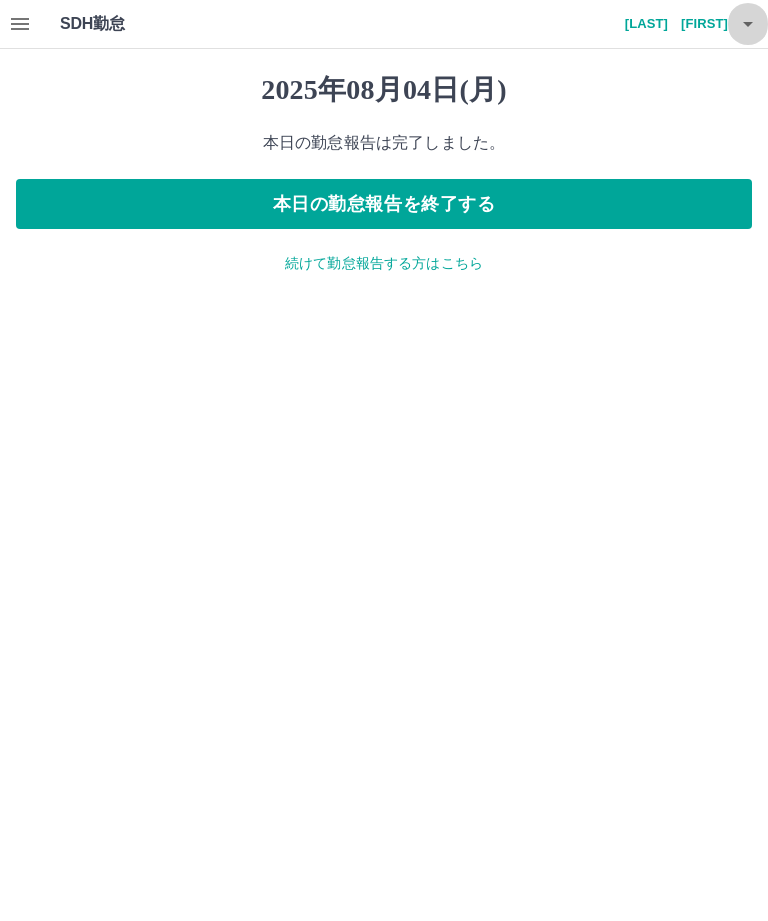 click 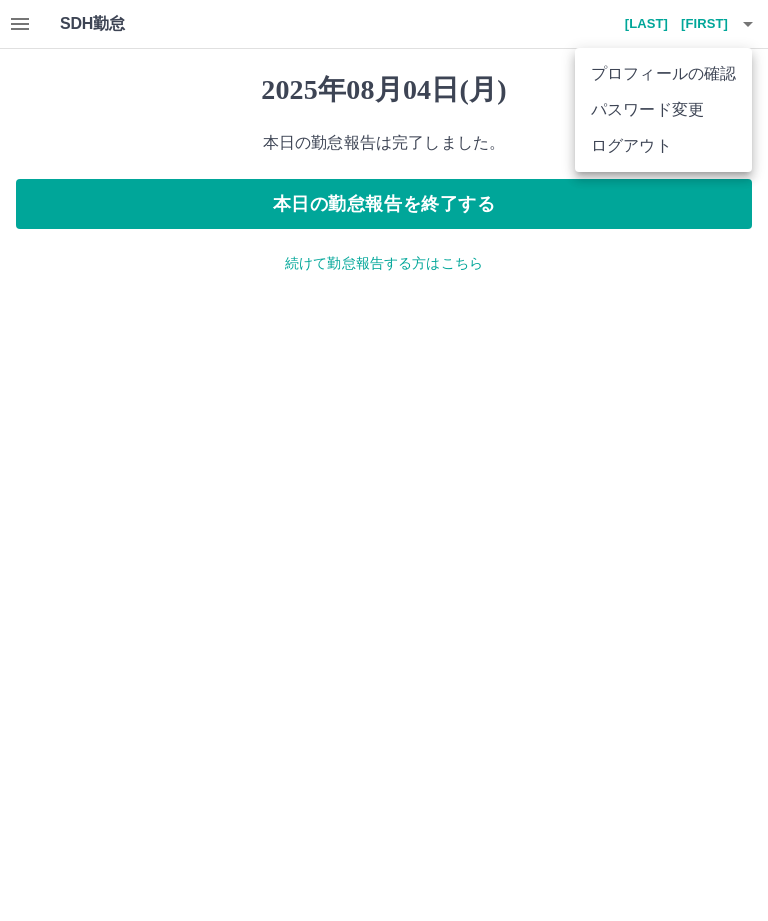 click on "ログアウト" at bounding box center (663, 146) 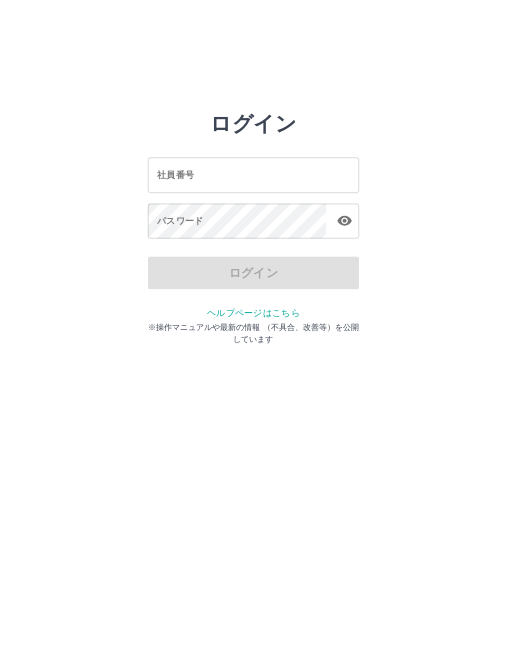 scroll, scrollTop: 0, scrollLeft: 0, axis: both 